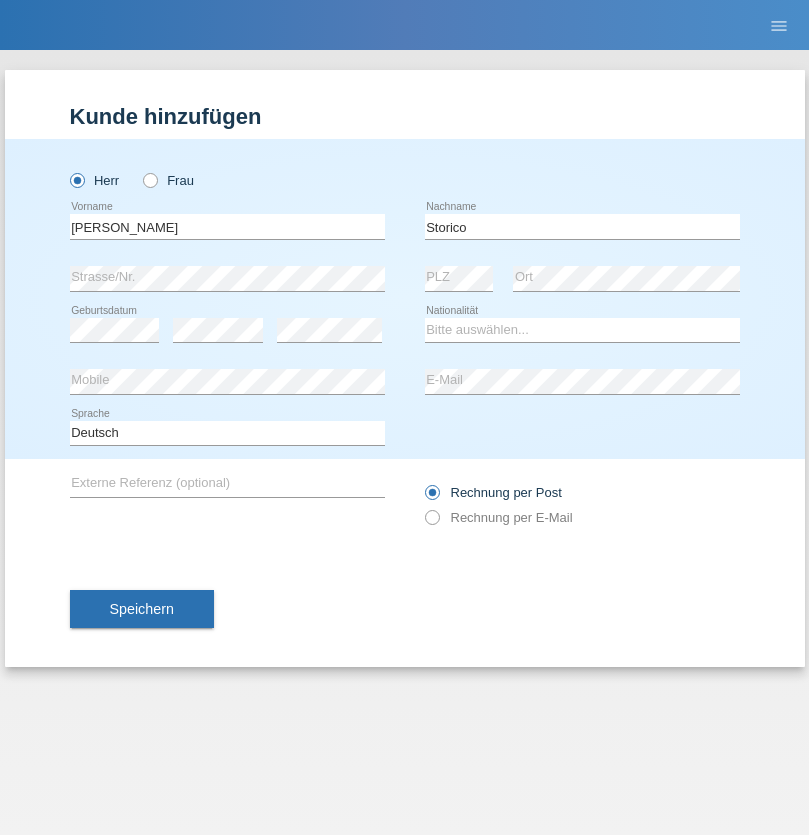scroll, scrollTop: 0, scrollLeft: 0, axis: both 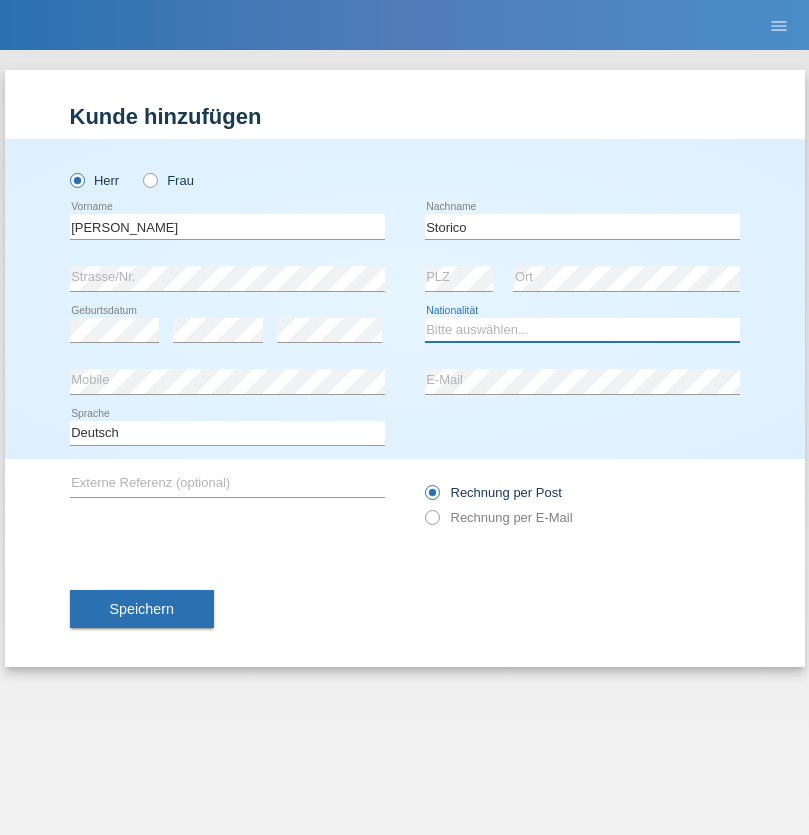select on "IT" 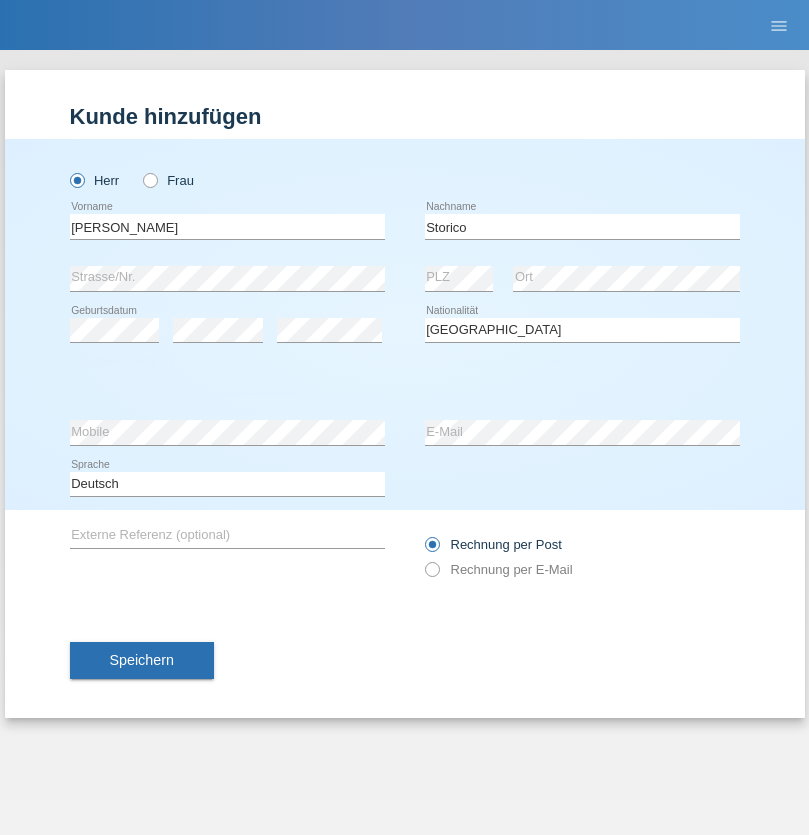 select on "C" 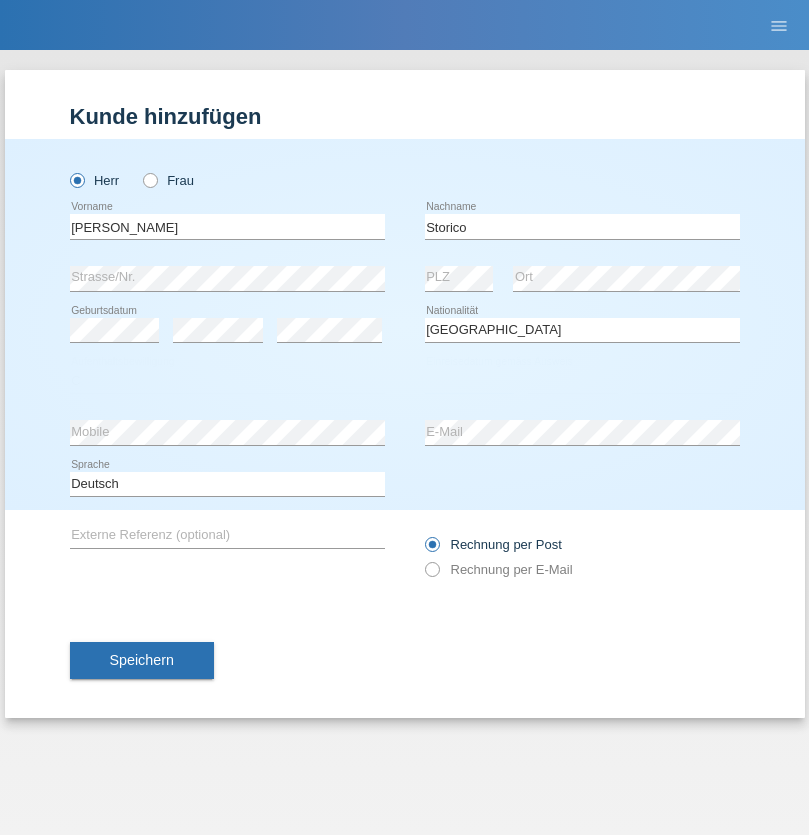 select on "19" 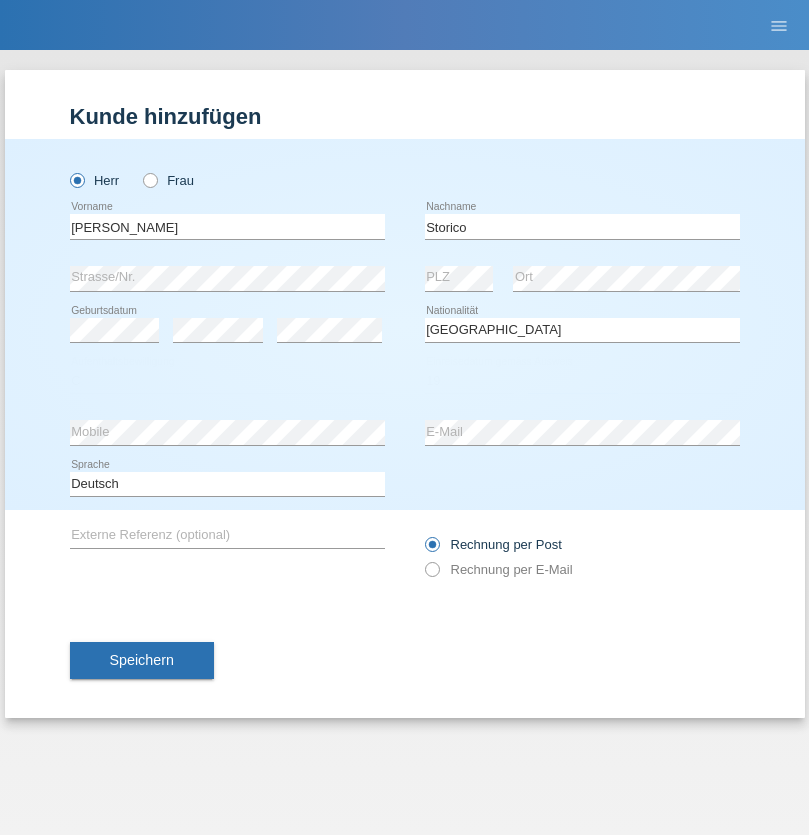 select on "07" 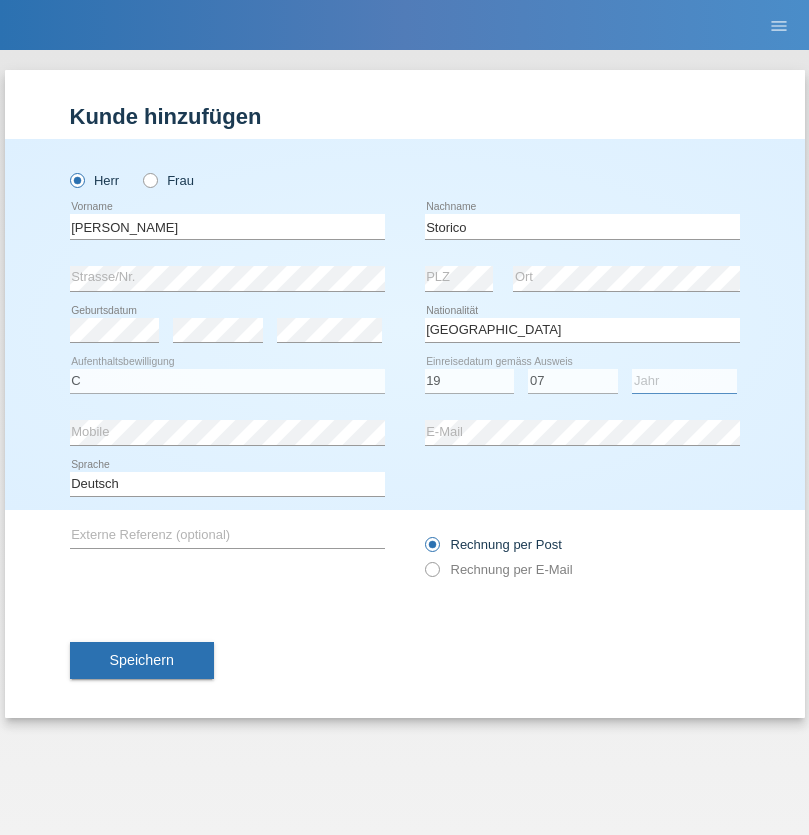 select on "2021" 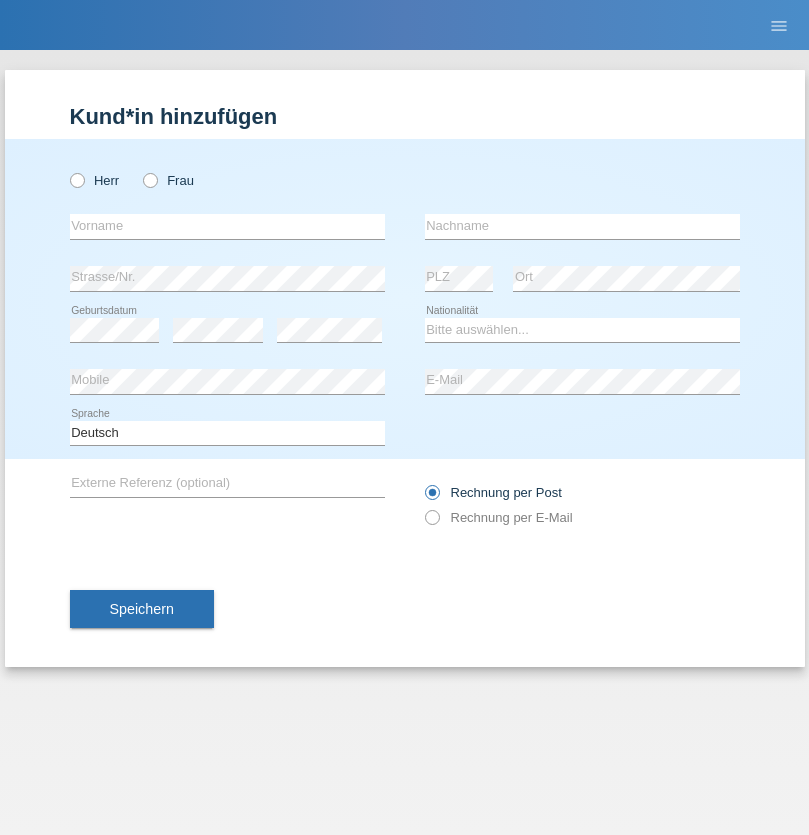 scroll, scrollTop: 0, scrollLeft: 0, axis: both 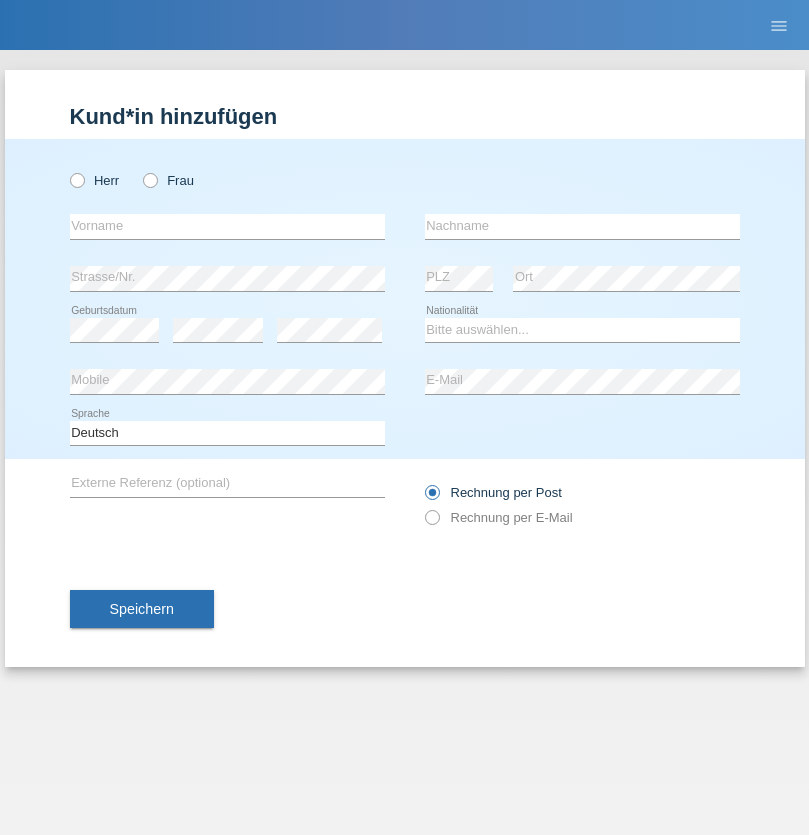 radio on "true" 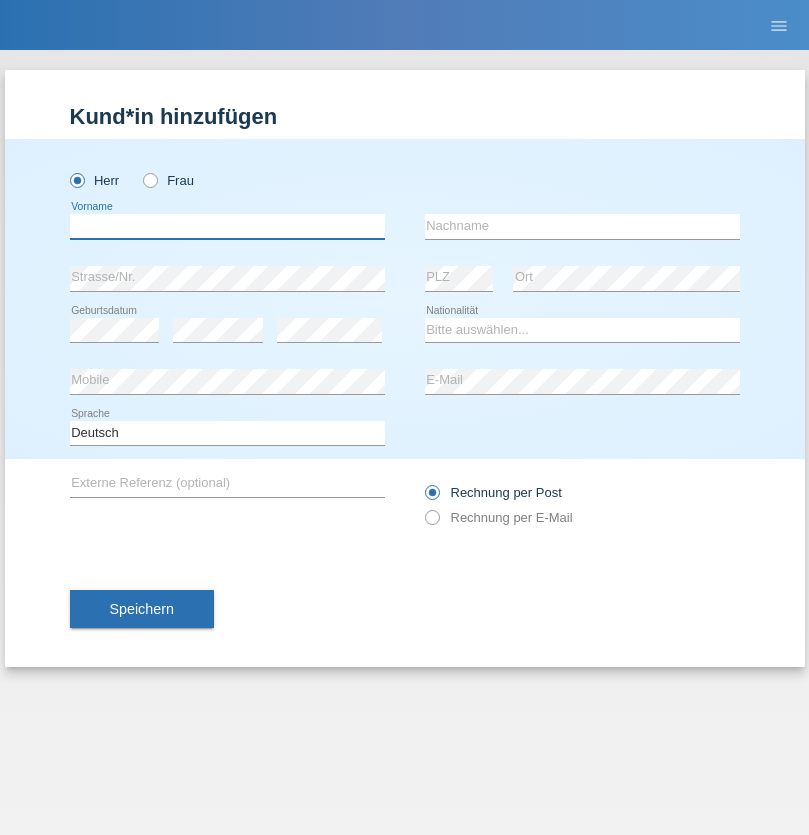 click at bounding box center (227, 226) 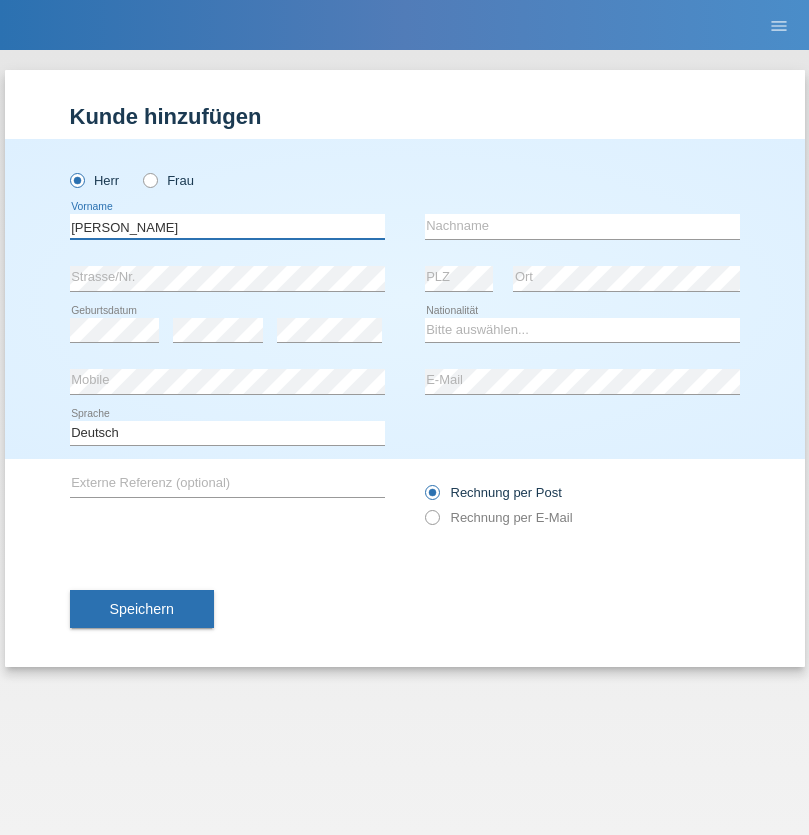 type on "[PERSON_NAME]" 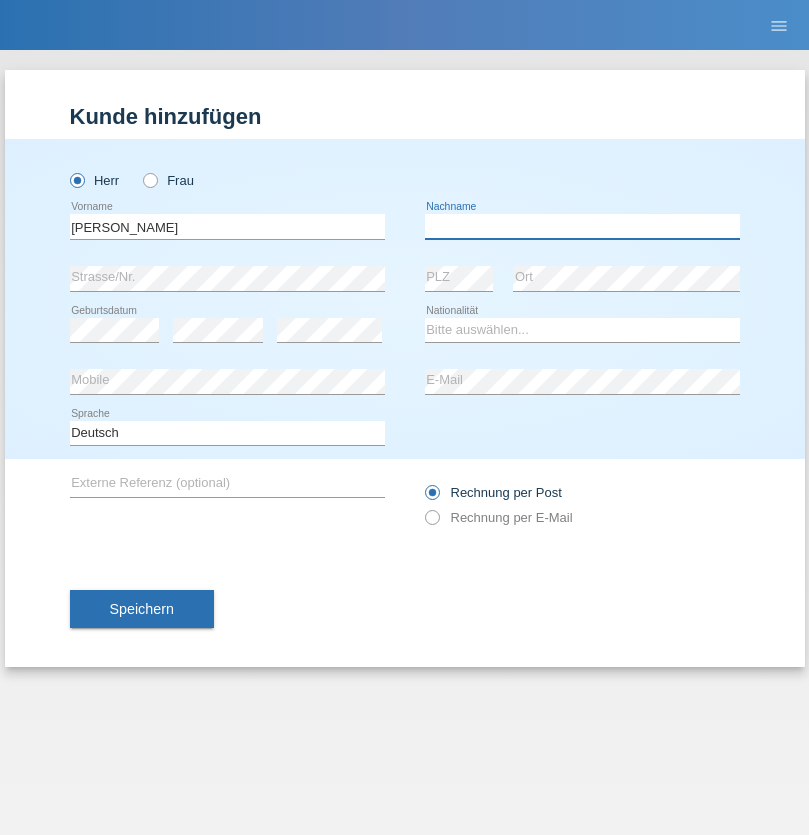 click at bounding box center [582, 226] 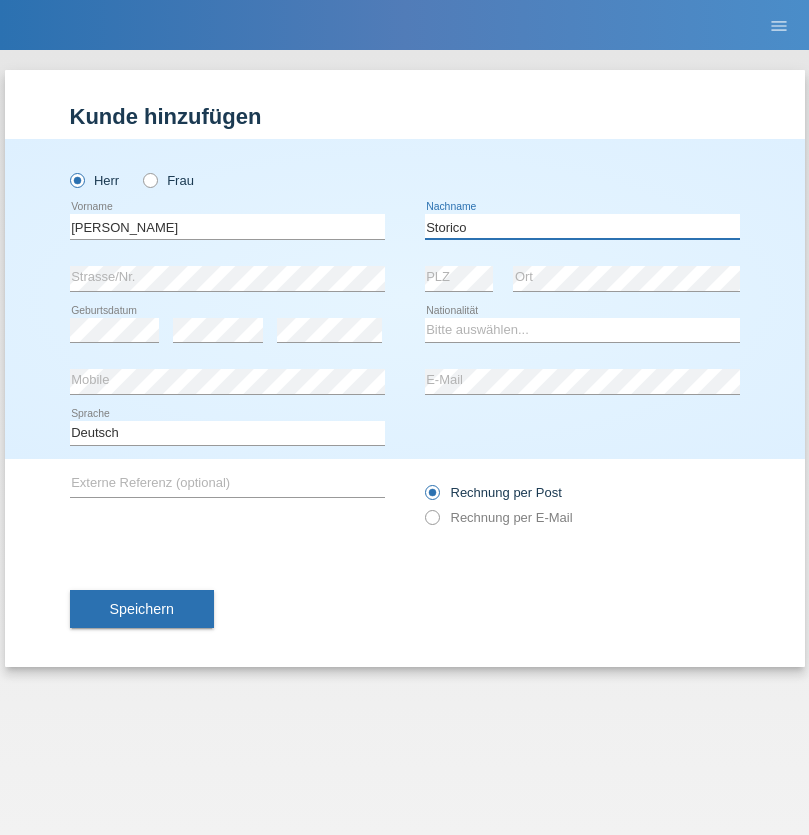 type on "Storico" 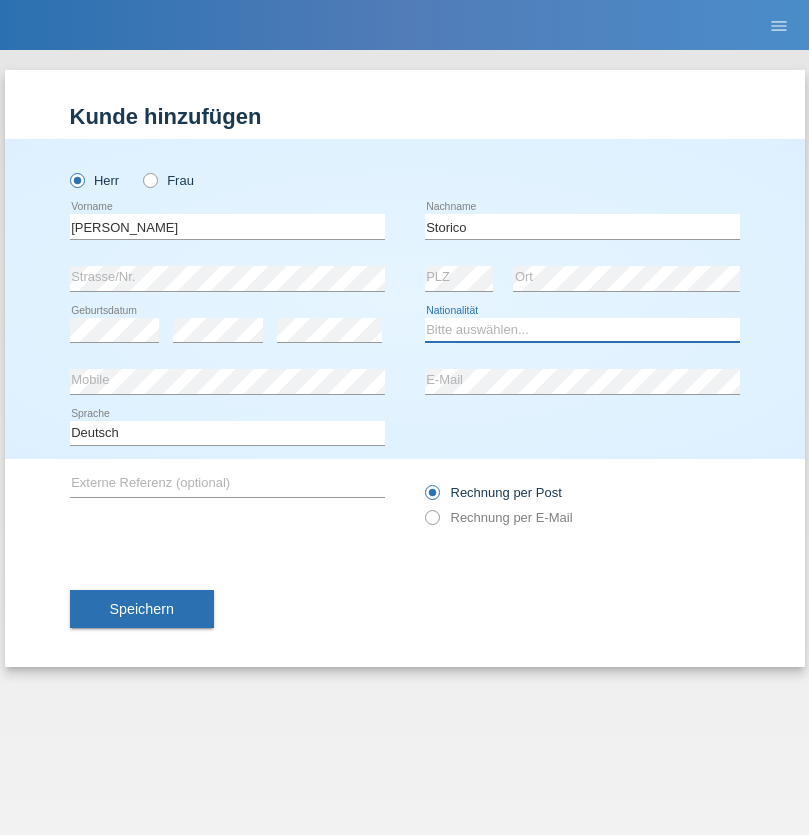 select on "IT" 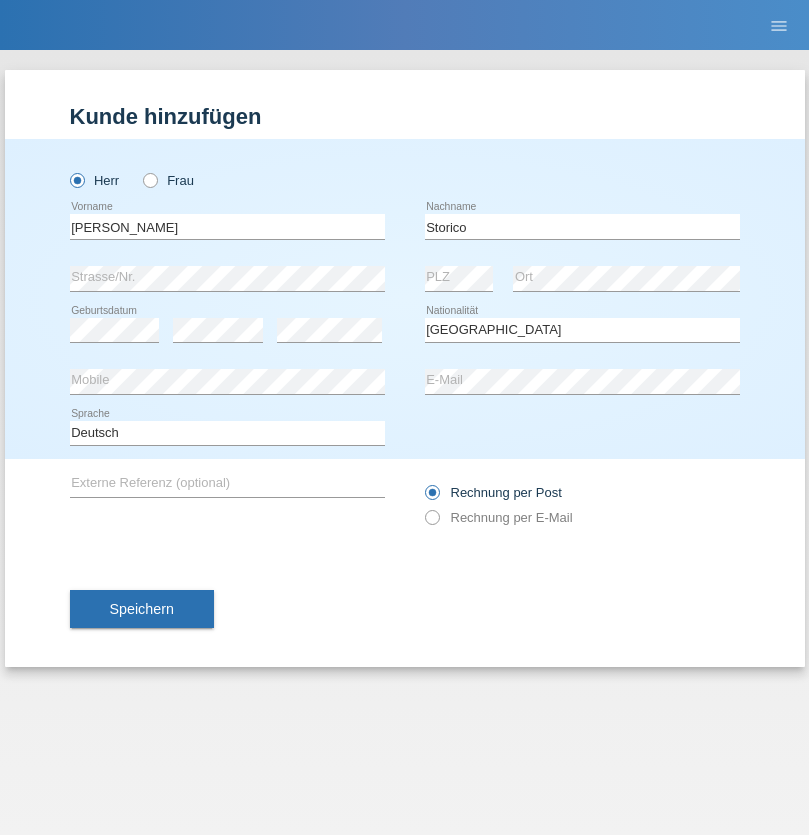 select on "C" 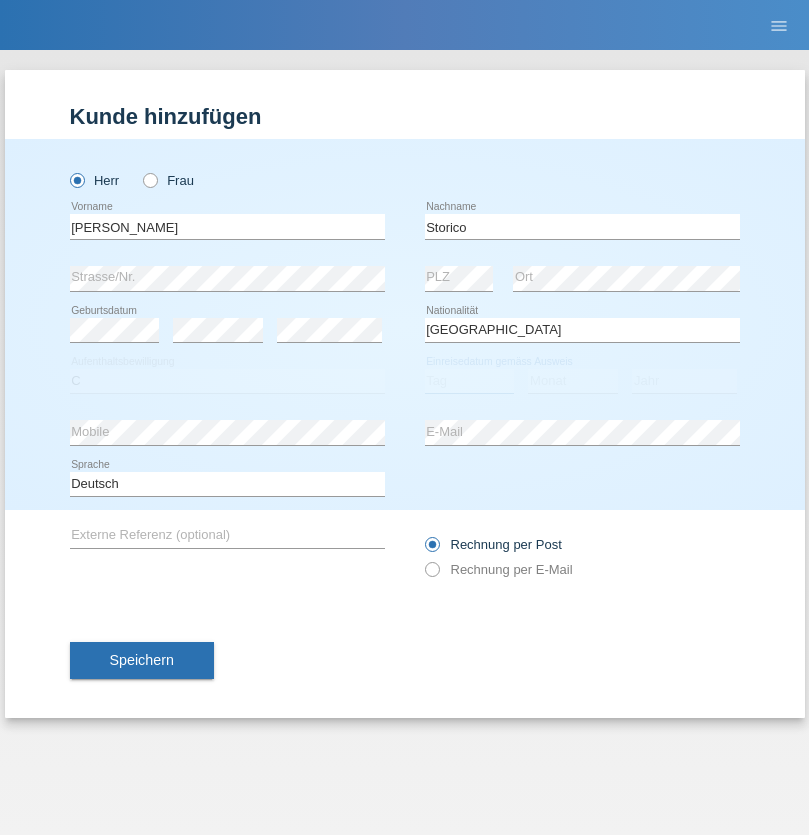 select on "19" 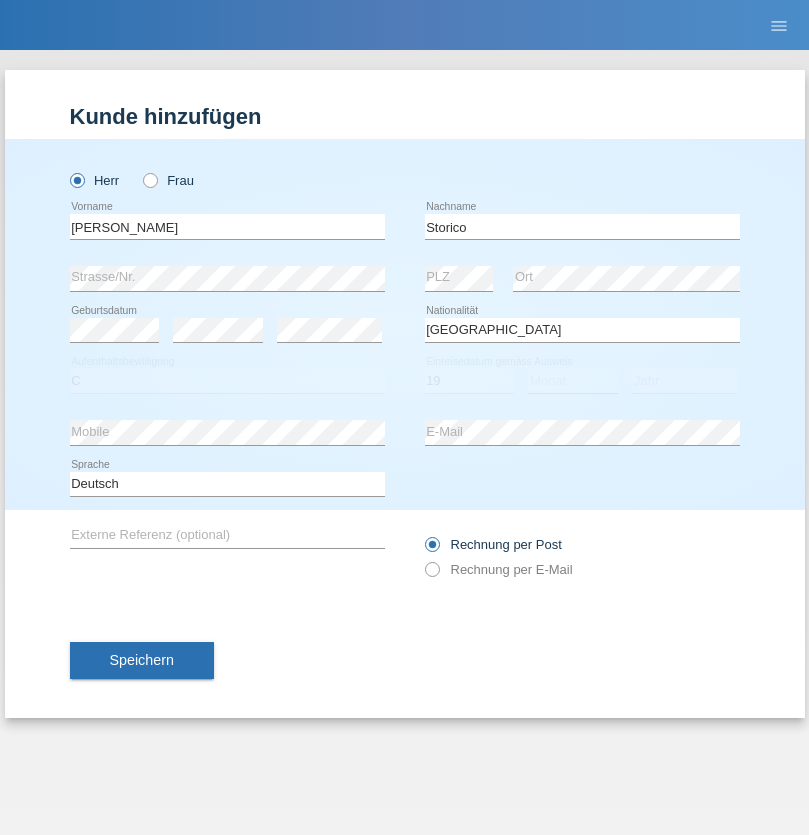 select on "07" 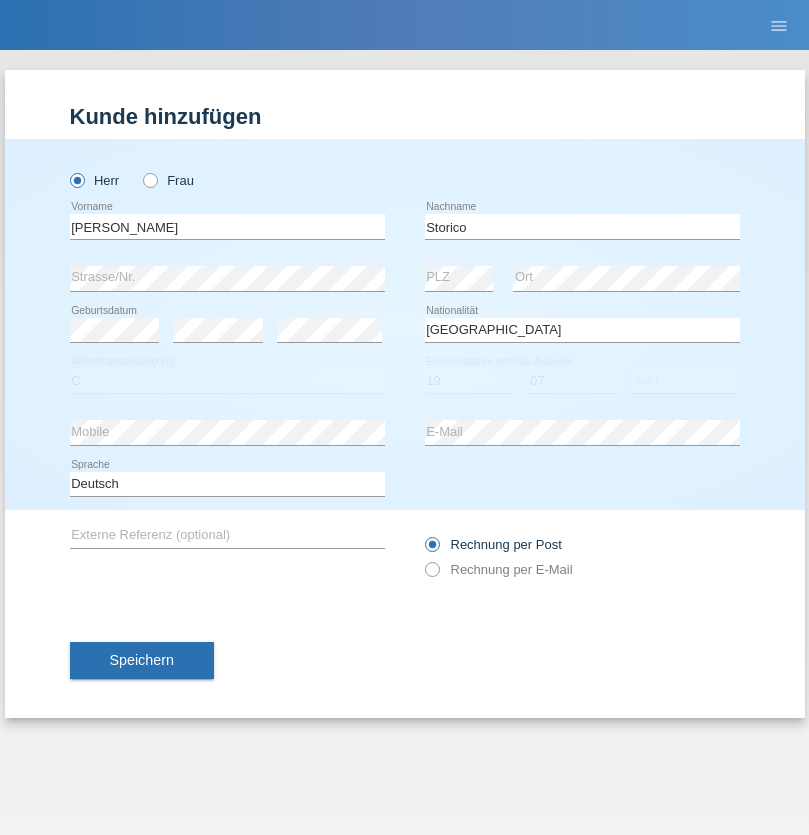 select on "2021" 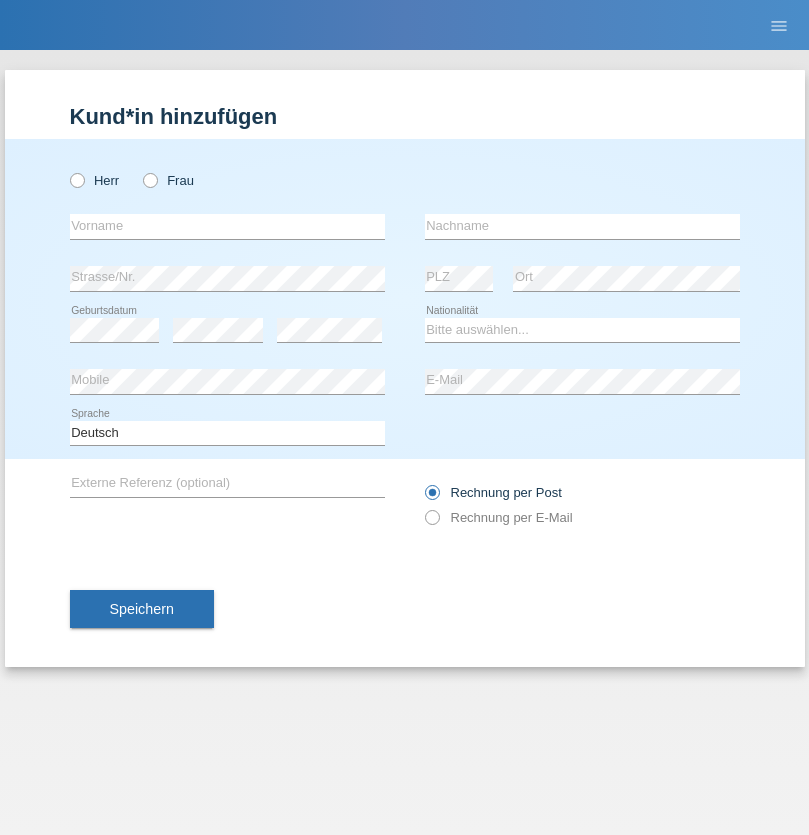 scroll, scrollTop: 0, scrollLeft: 0, axis: both 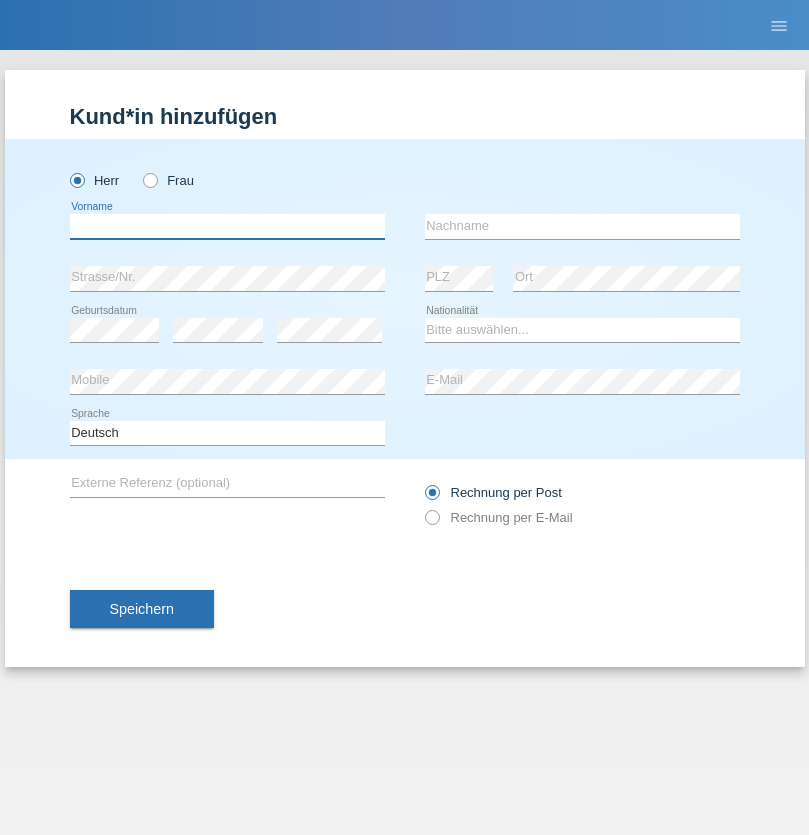 click at bounding box center (227, 226) 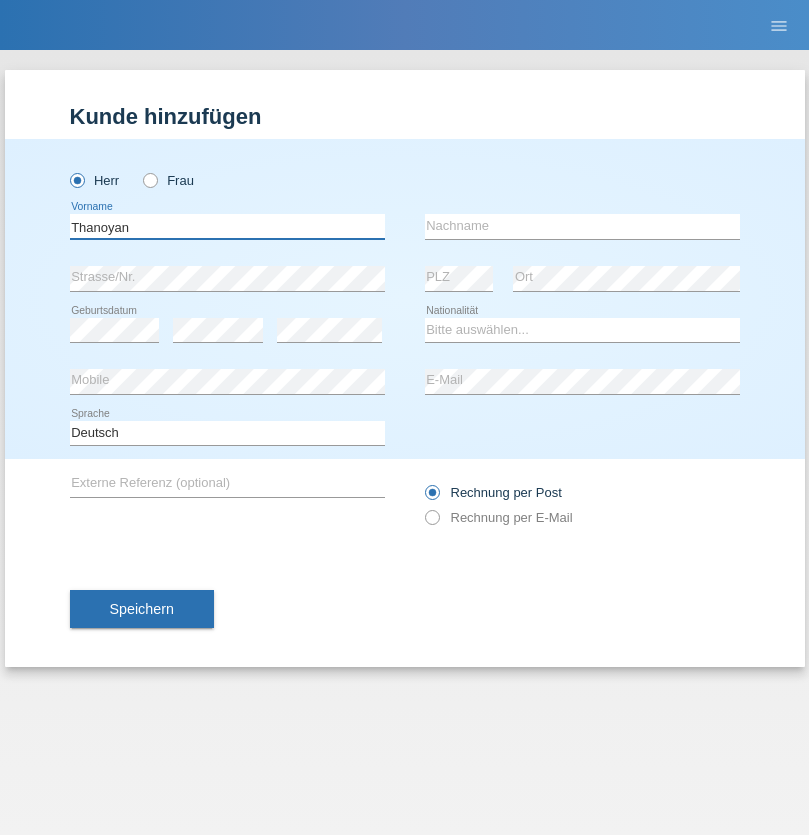 type on "Thanoyan" 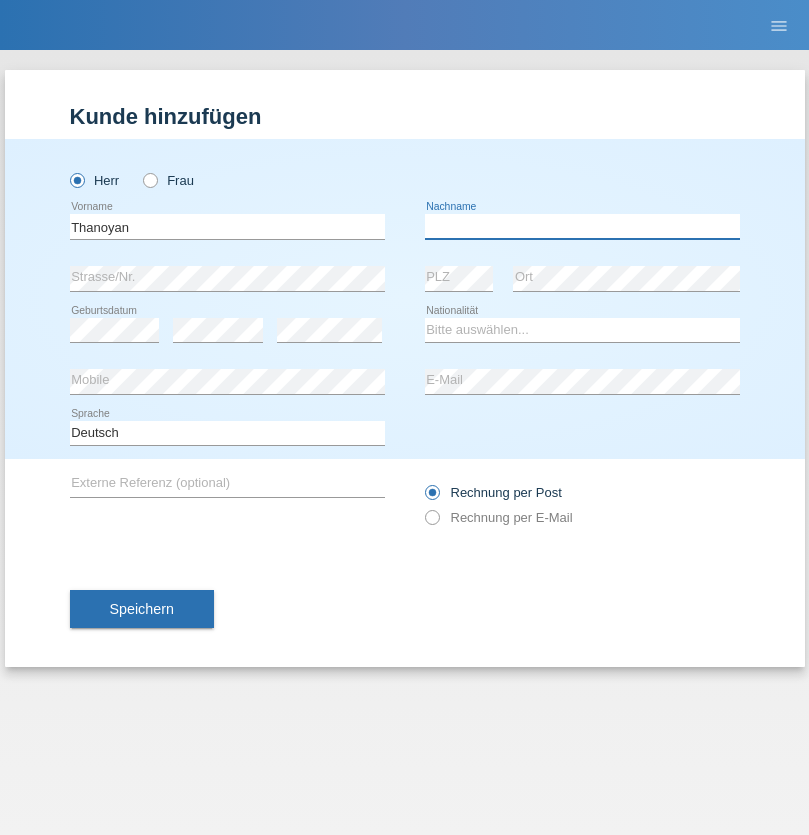 click at bounding box center [582, 226] 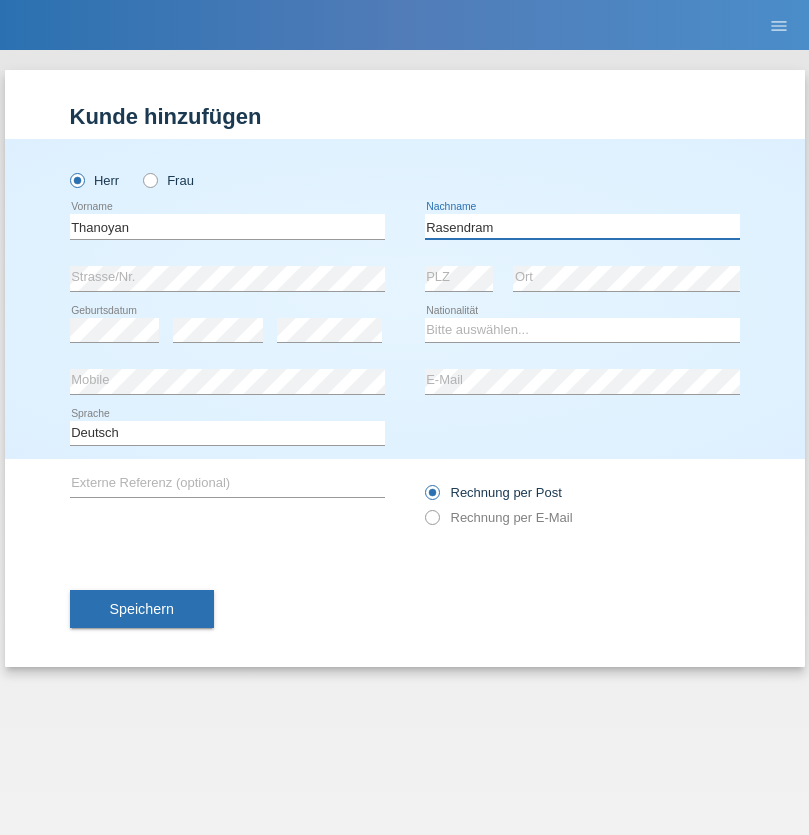 type on "Rasendram" 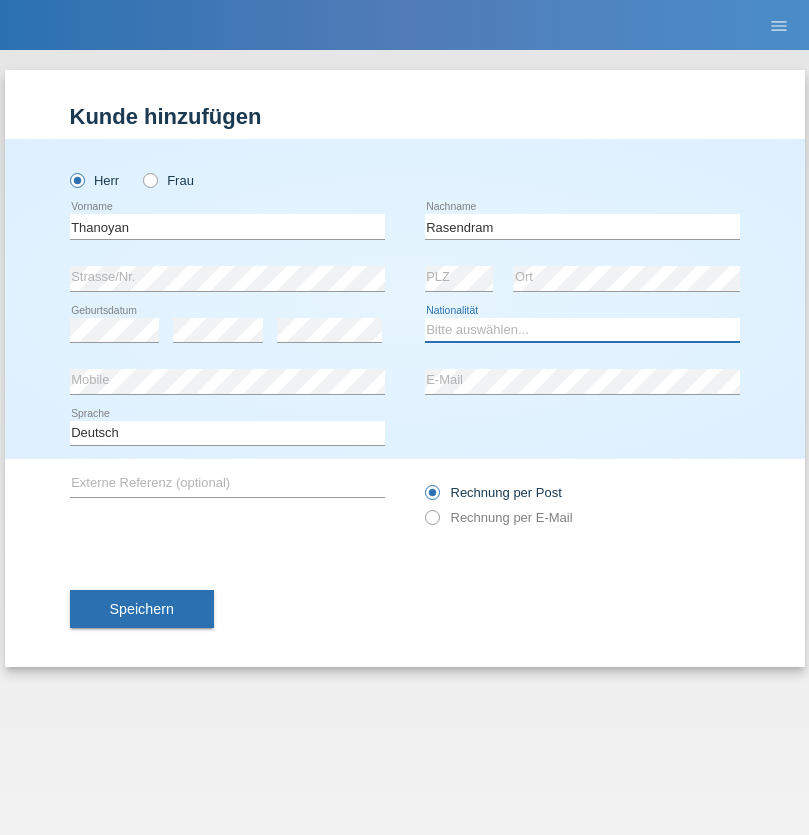 select on "LK" 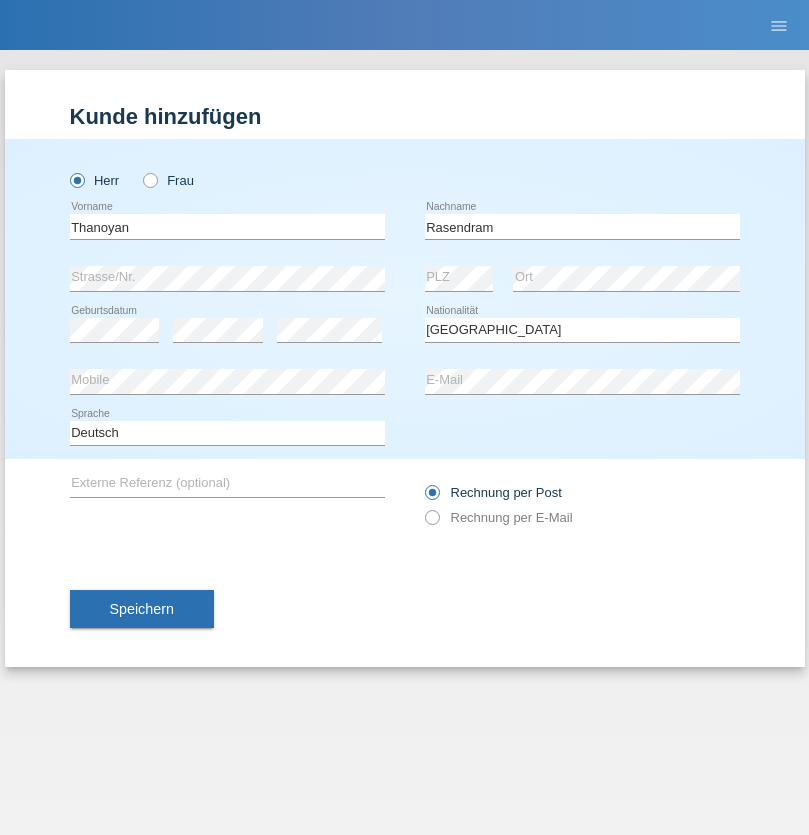 select on "C" 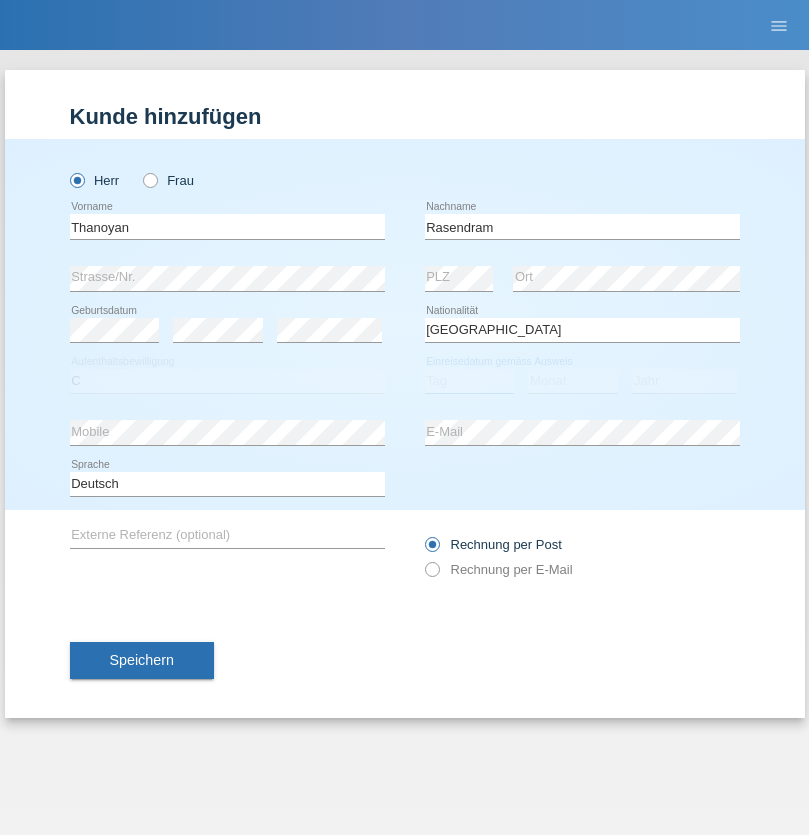 select on "23" 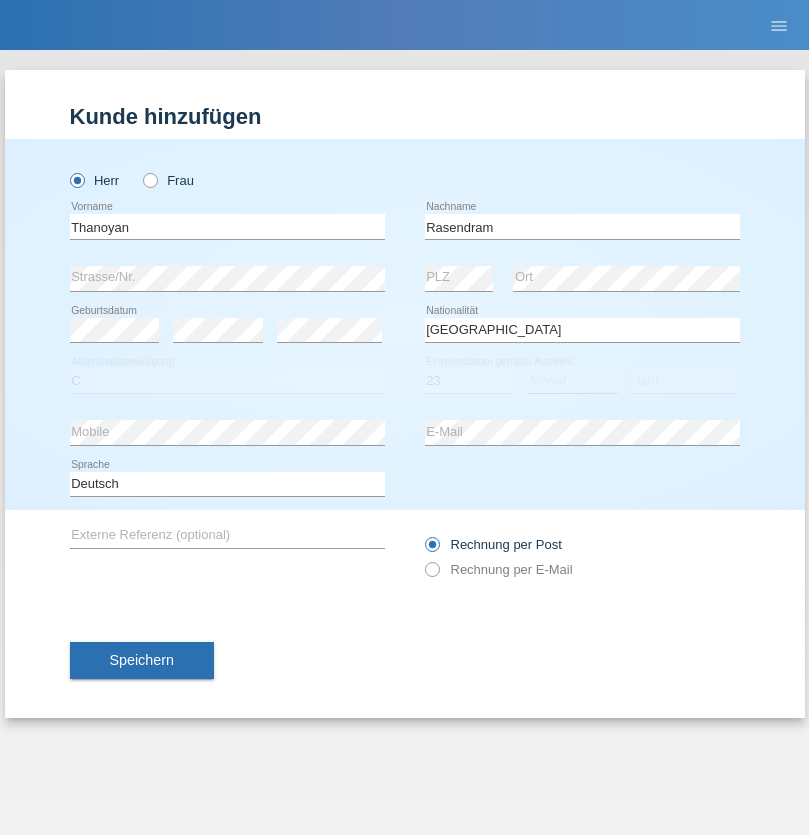 select on "02" 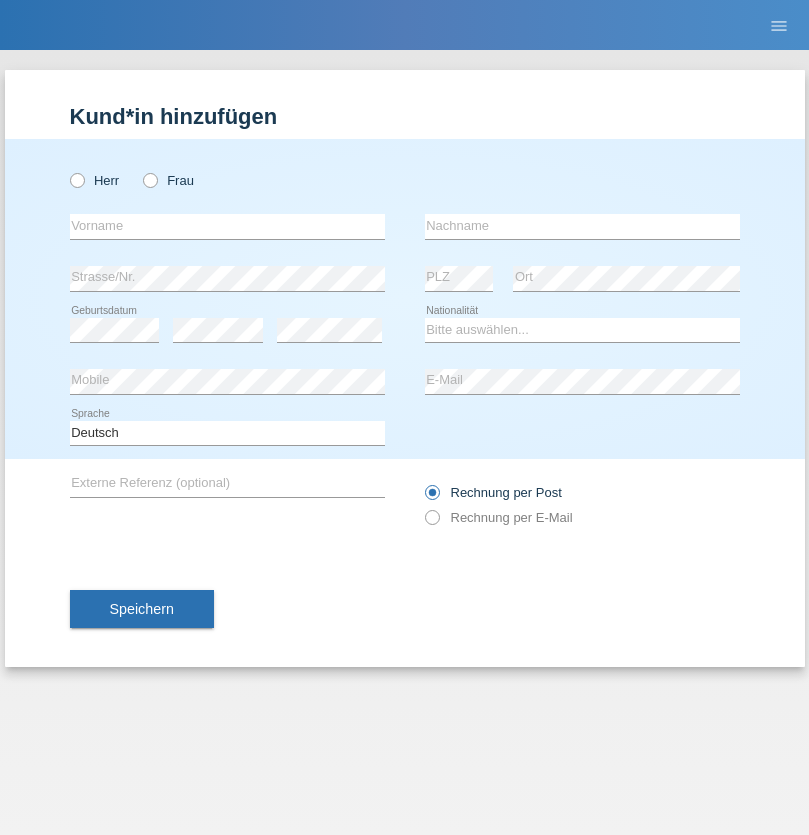 scroll, scrollTop: 0, scrollLeft: 0, axis: both 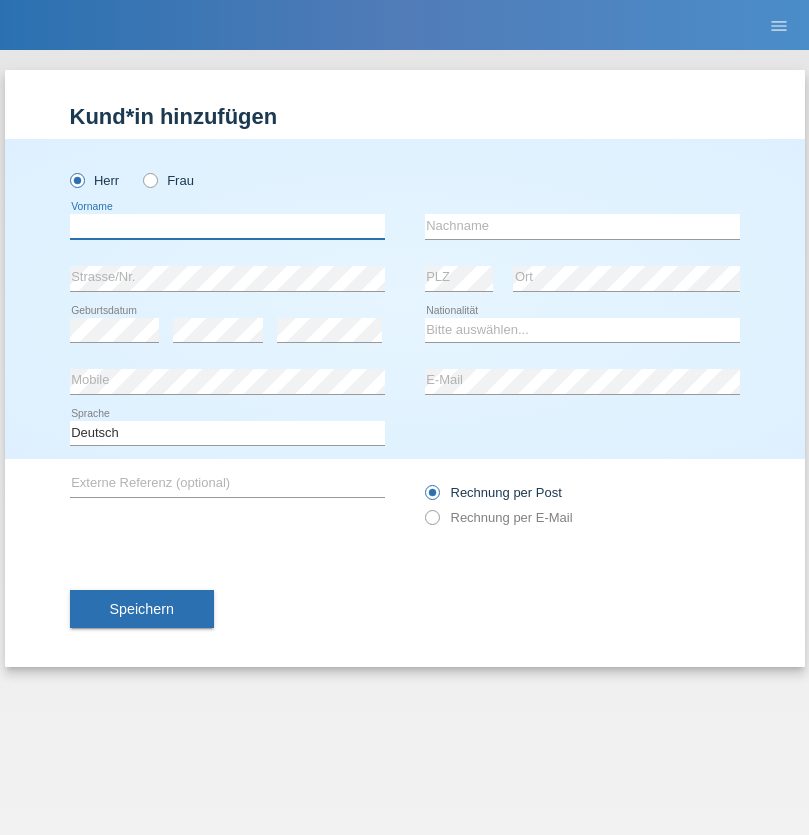 click at bounding box center (227, 226) 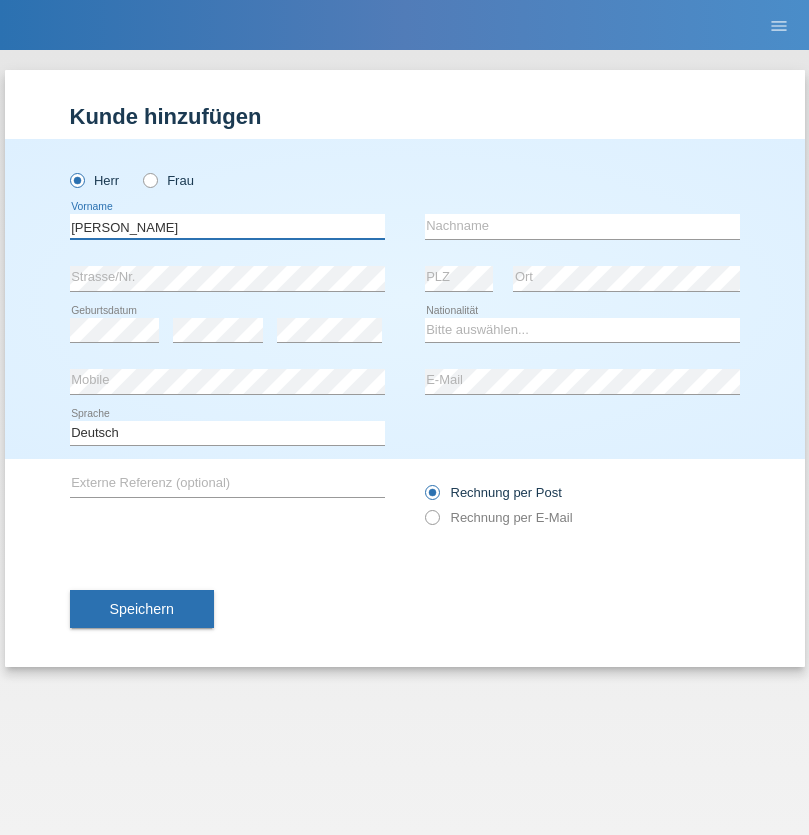type on "Slawomir" 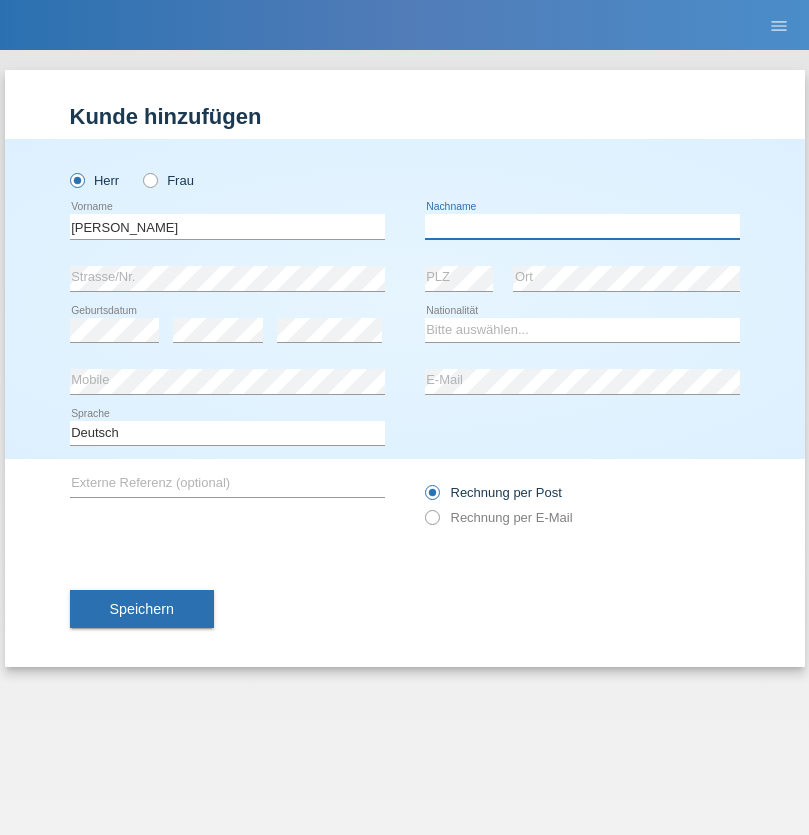 click at bounding box center [582, 226] 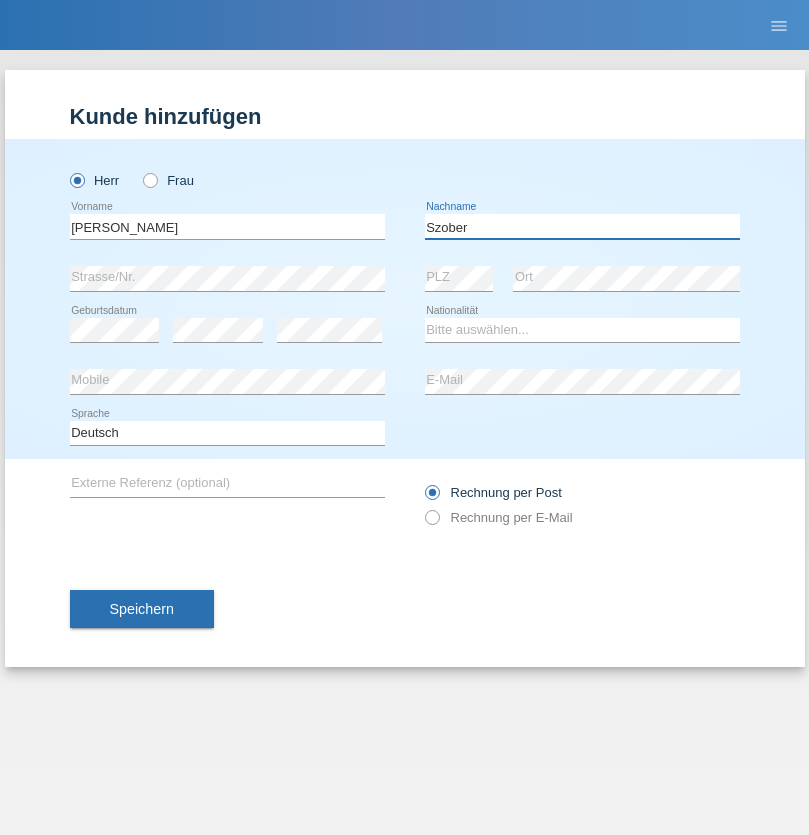 type on "Szober" 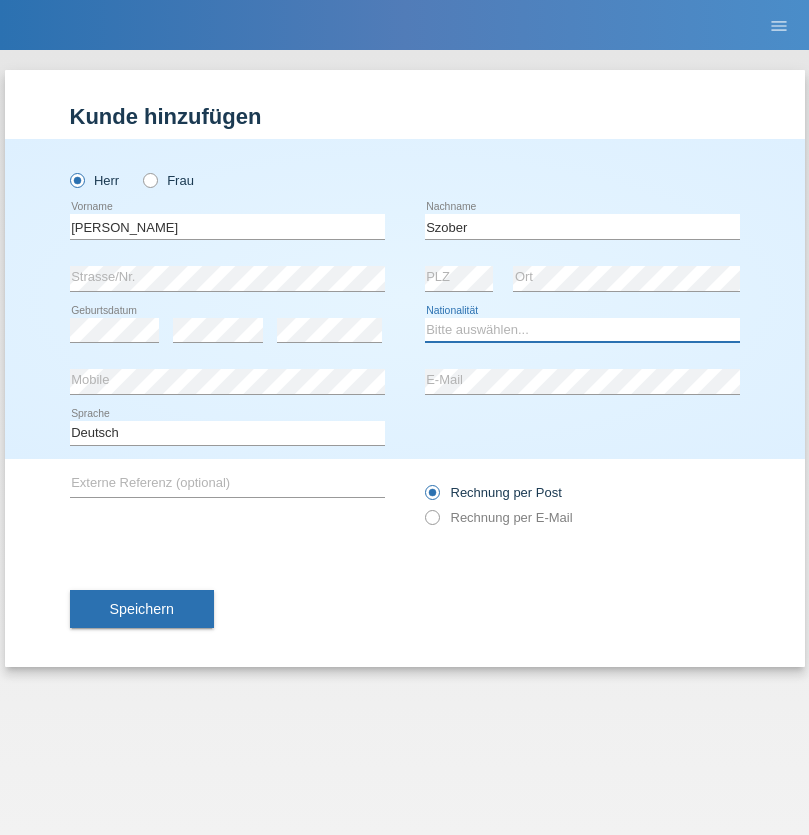 select on "PL" 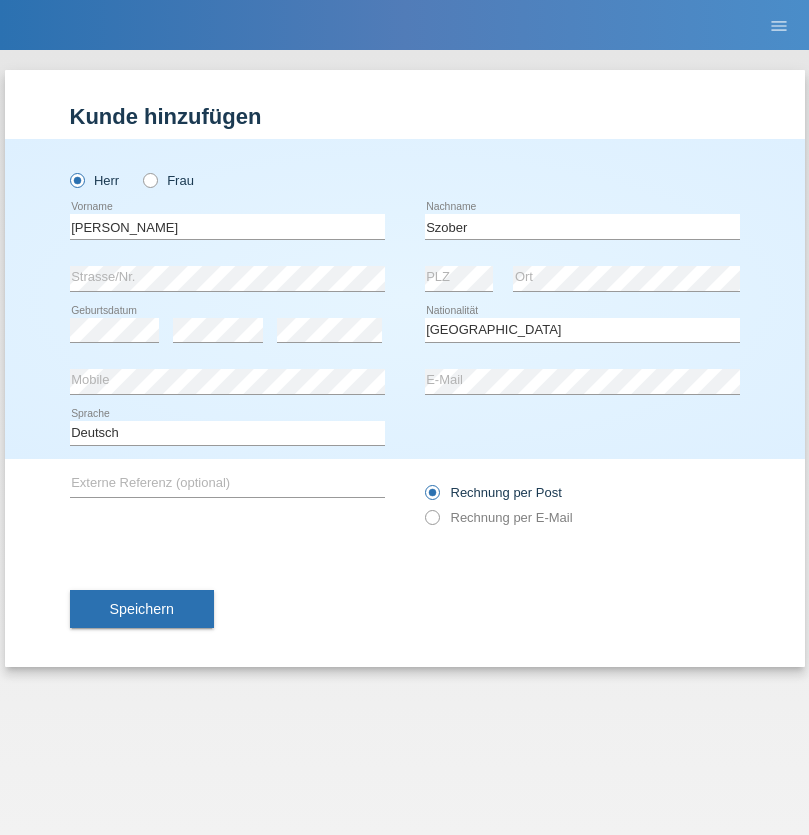 select on "C" 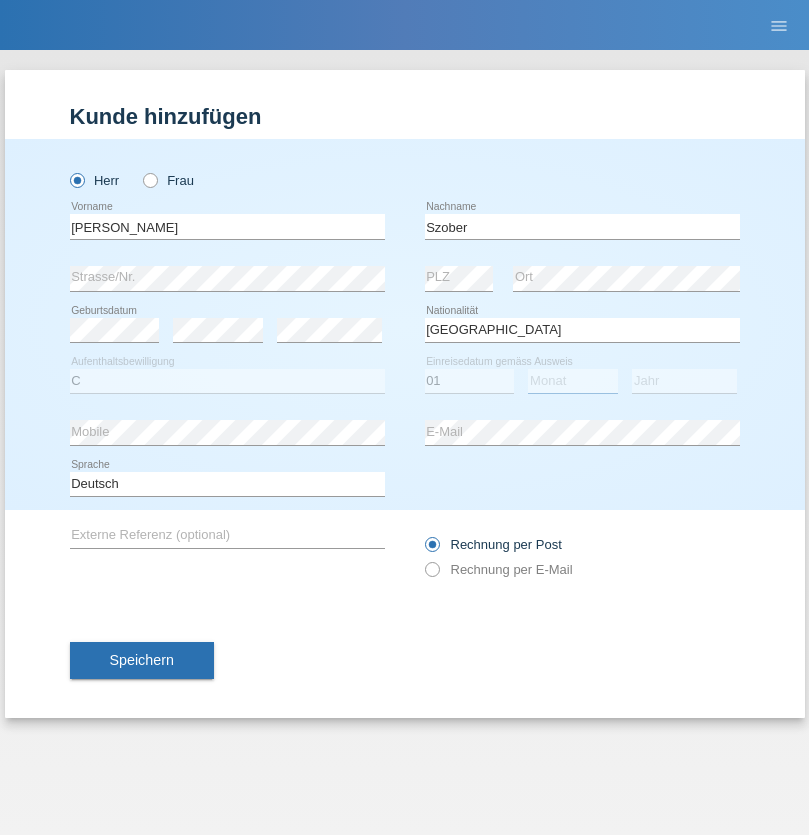 select on "05" 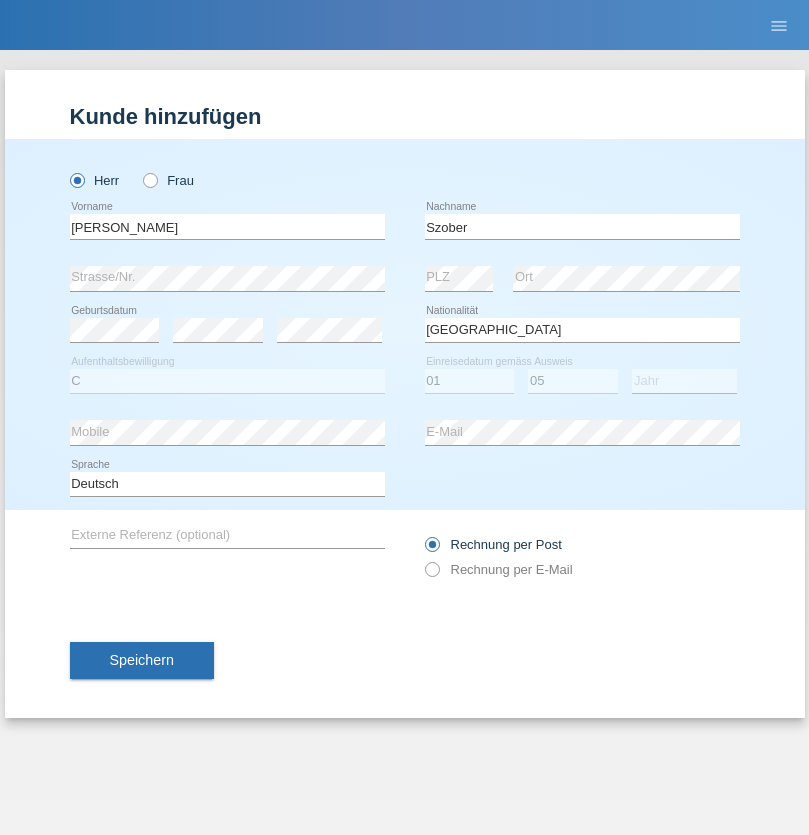 select on "2021" 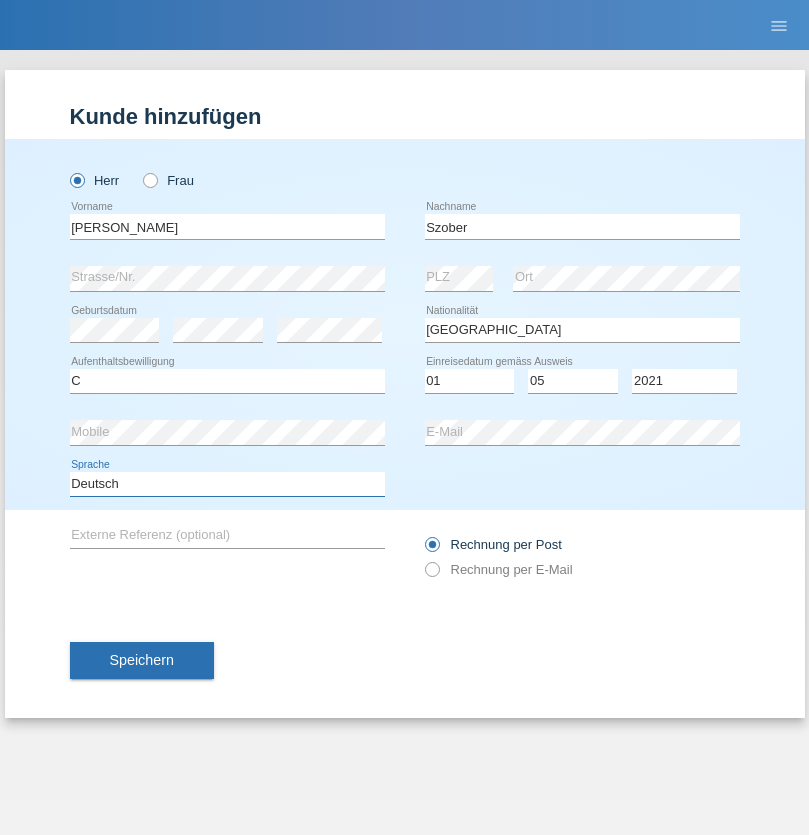 select on "en" 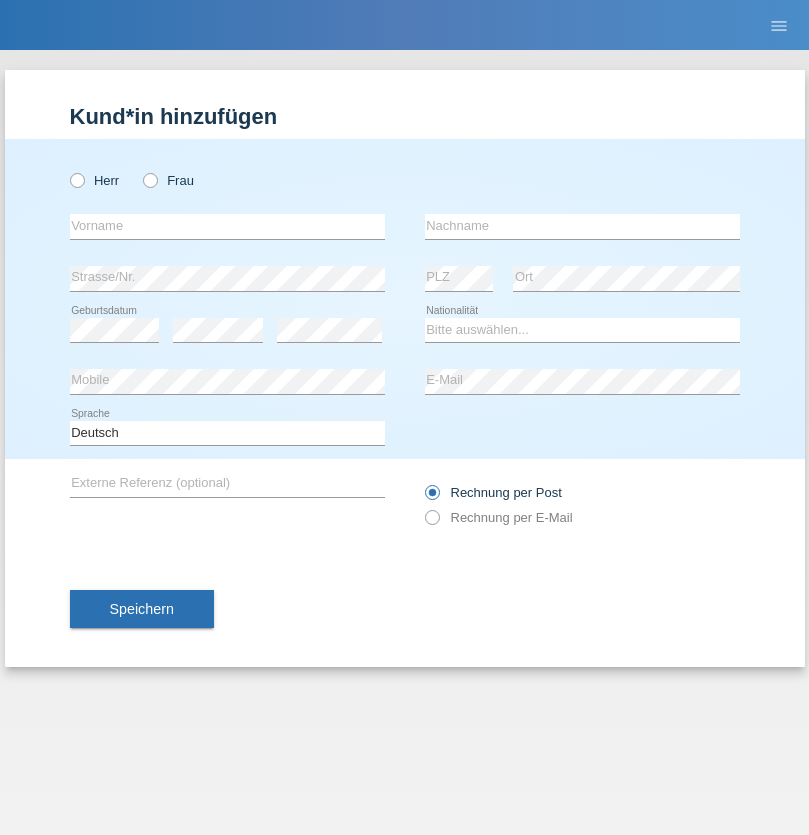 scroll, scrollTop: 0, scrollLeft: 0, axis: both 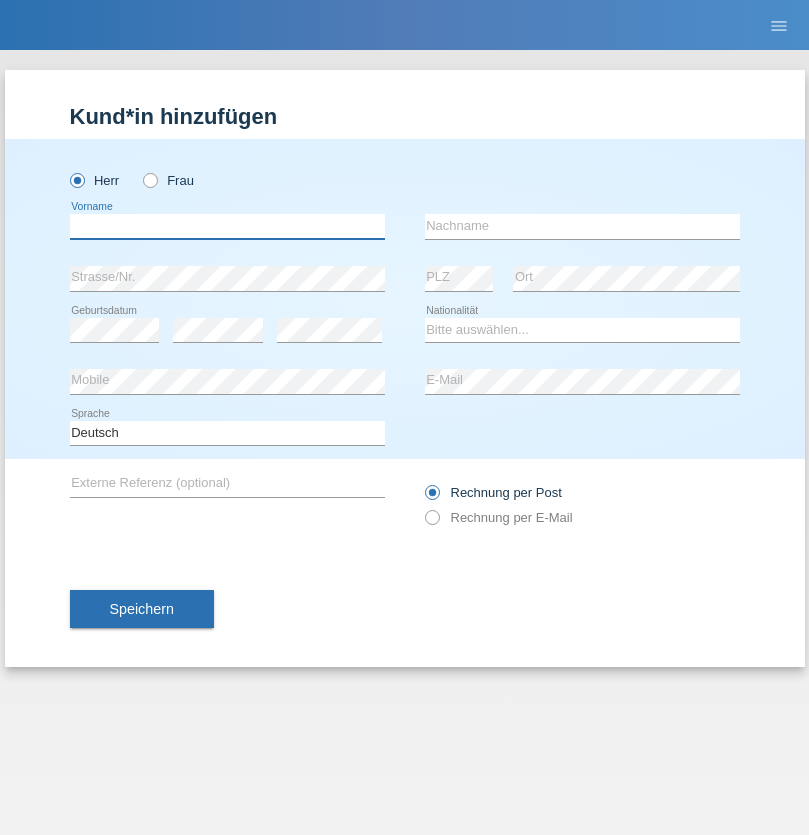 click at bounding box center (227, 226) 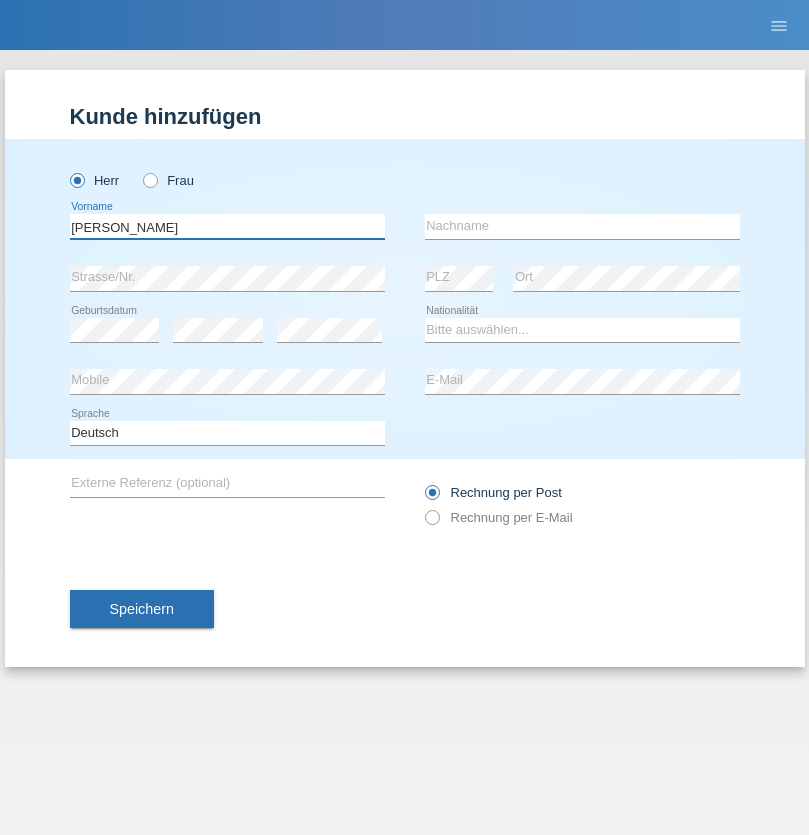 type on "[PERSON_NAME]" 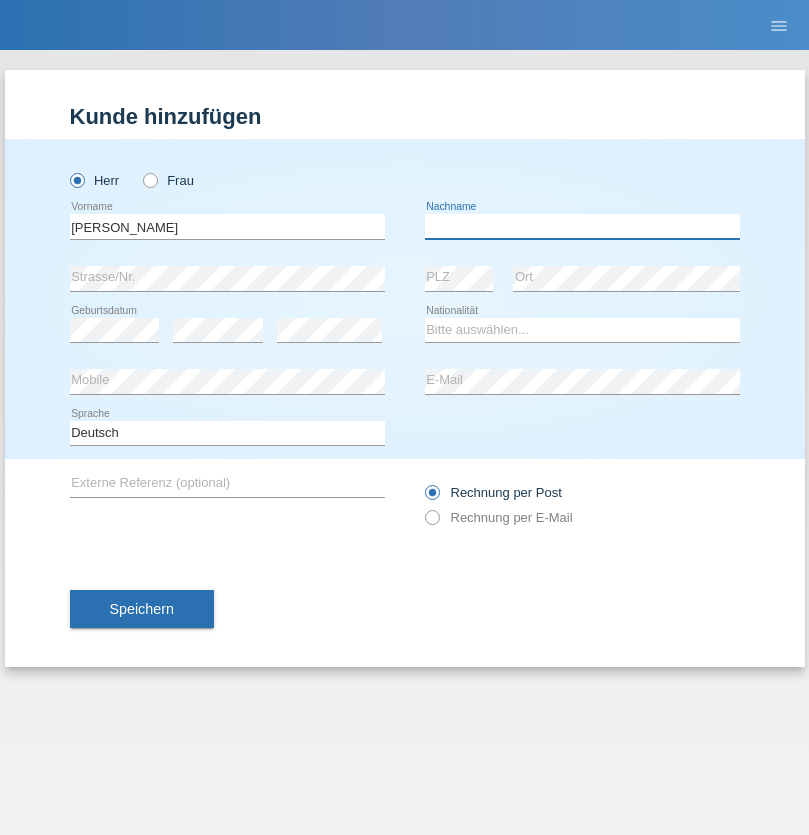 click at bounding box center (582, 226) 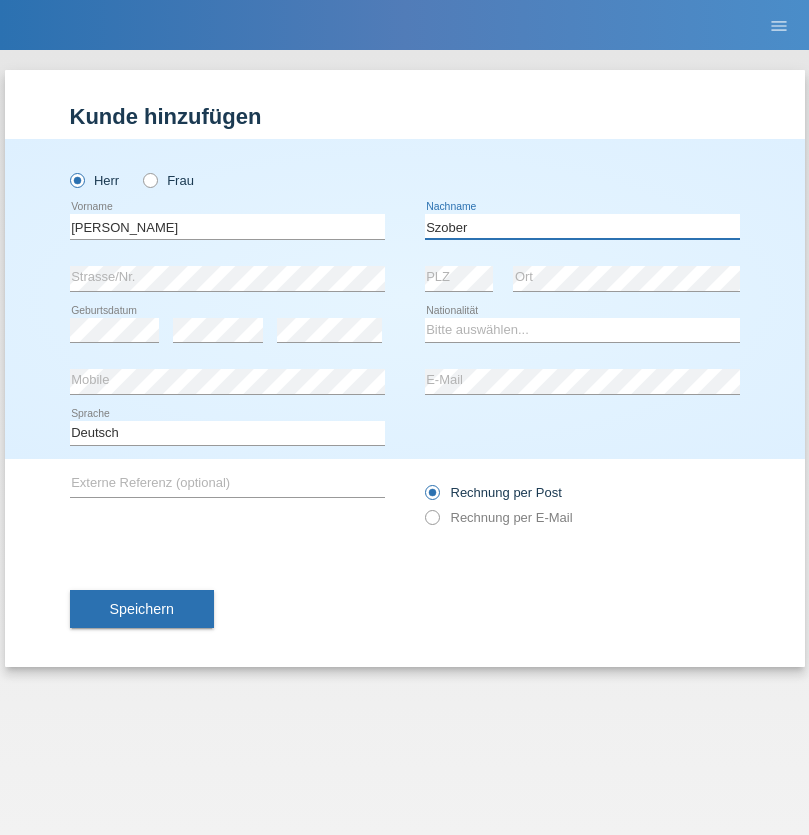 type on "Szober" 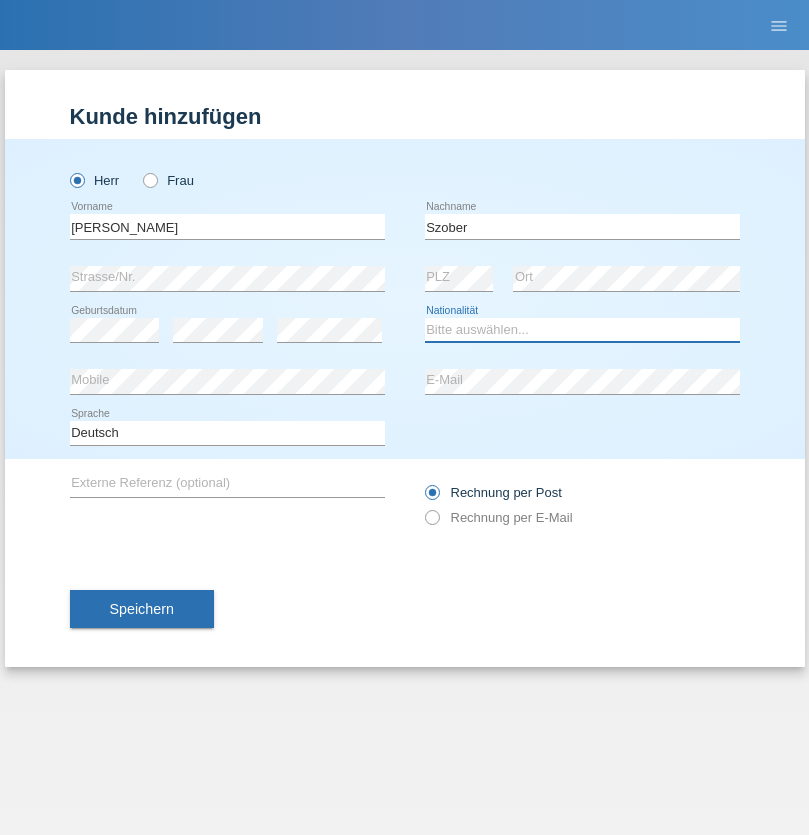 select on "PL" 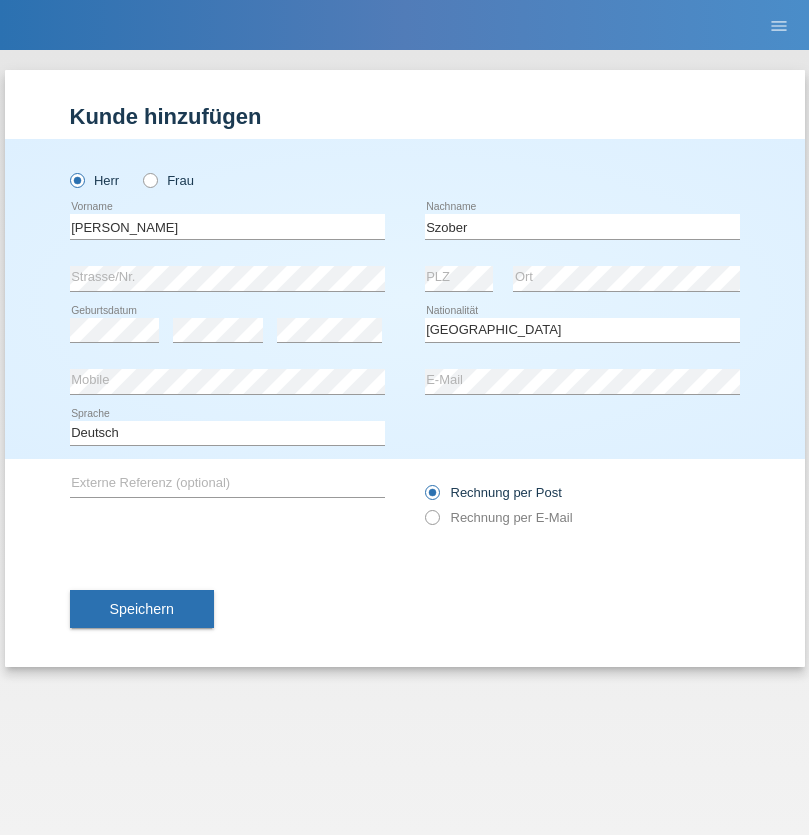select on "C" 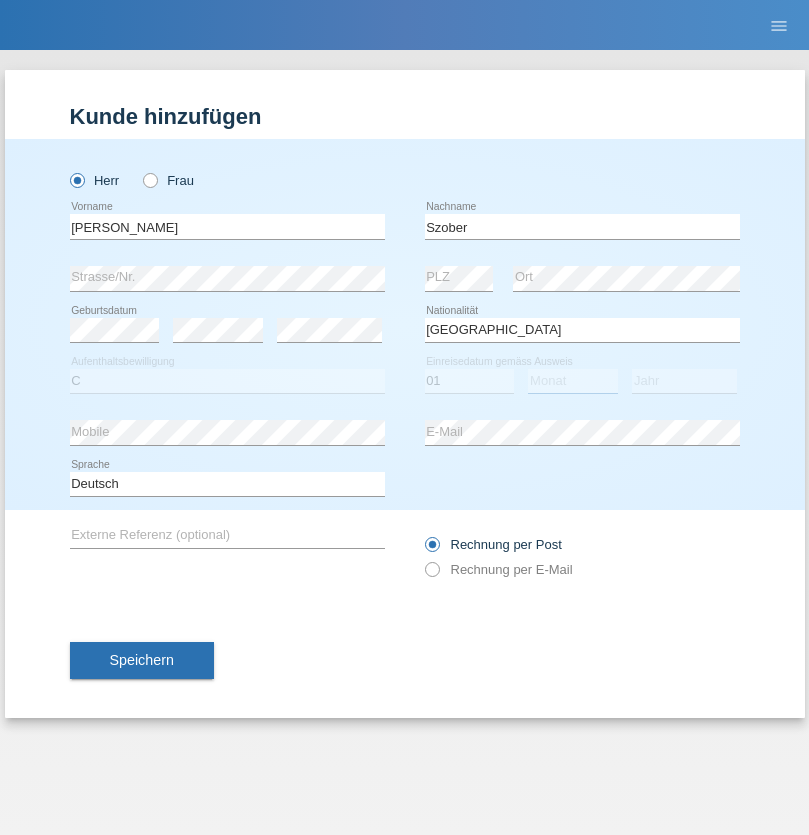 select on "05" 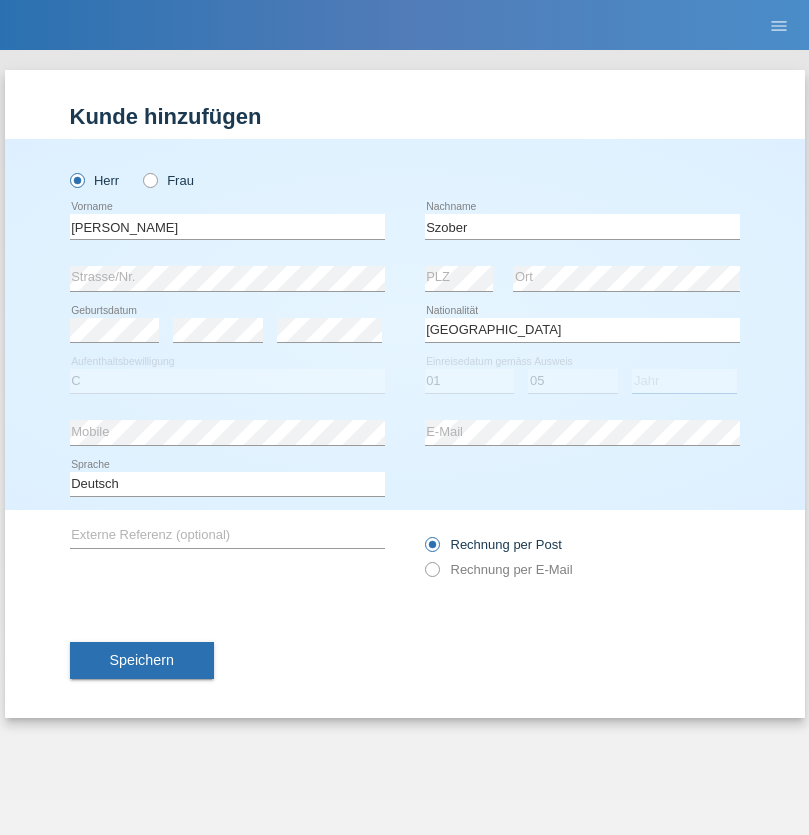 select on "2021" 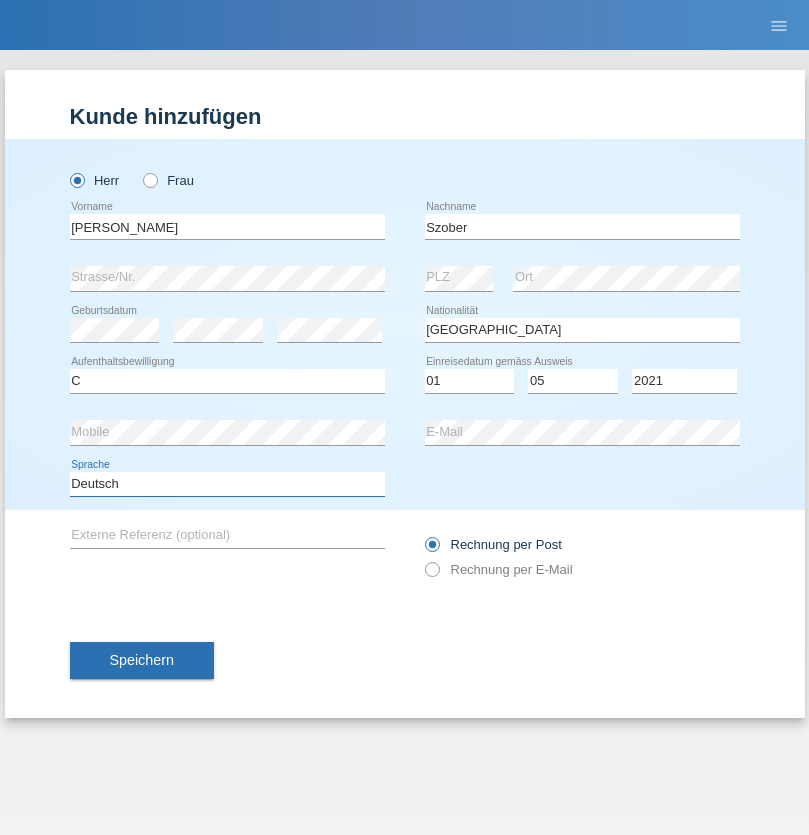 select on "en" 